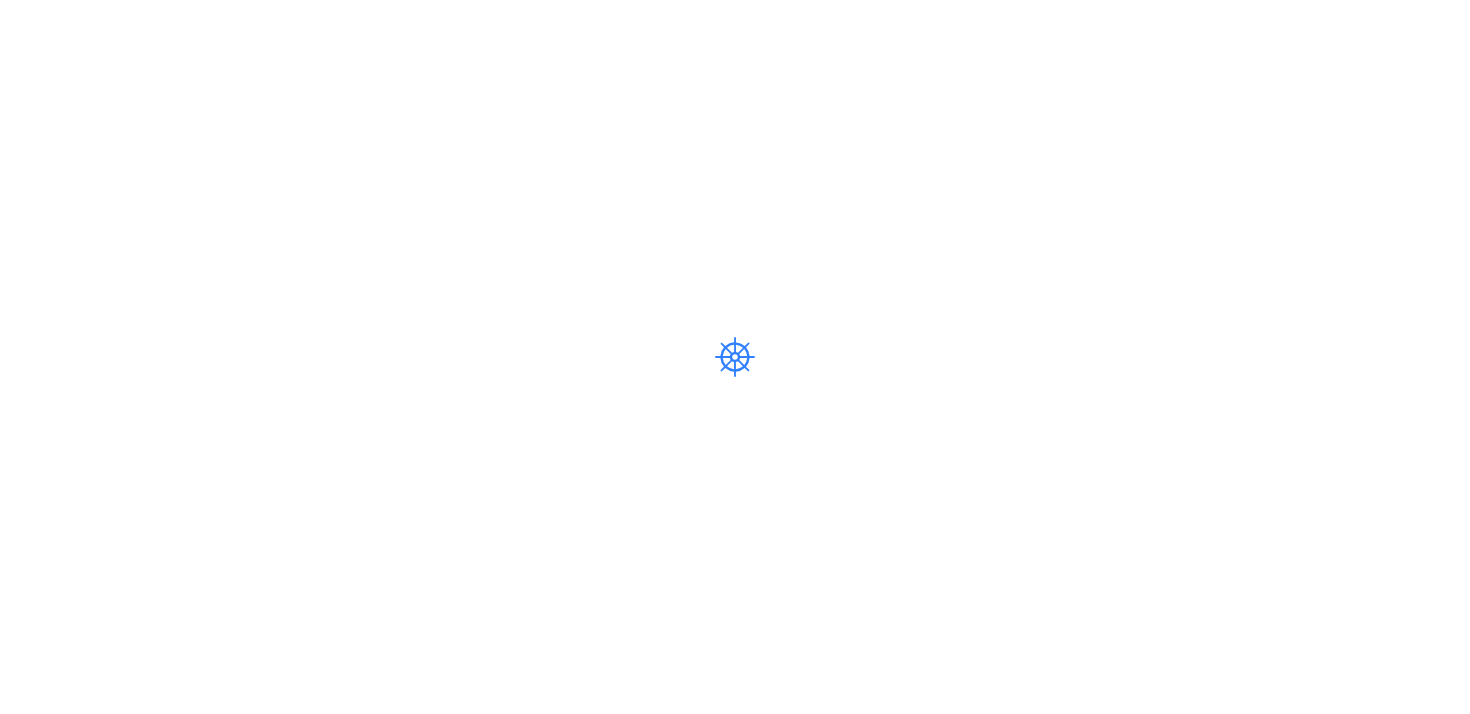 scroll, scrollTop: 0, scrollLeft: 0, axis: both 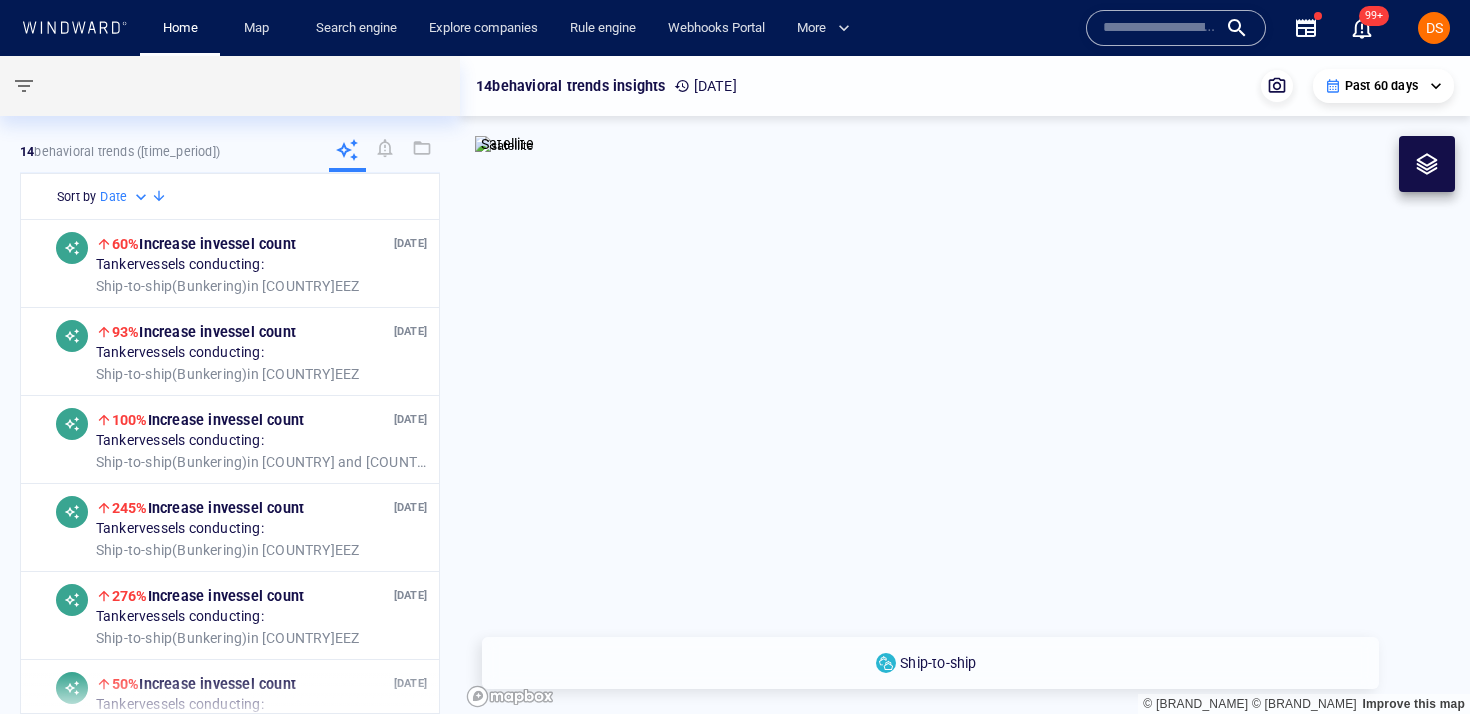 click at bounding box center [1160, 28] 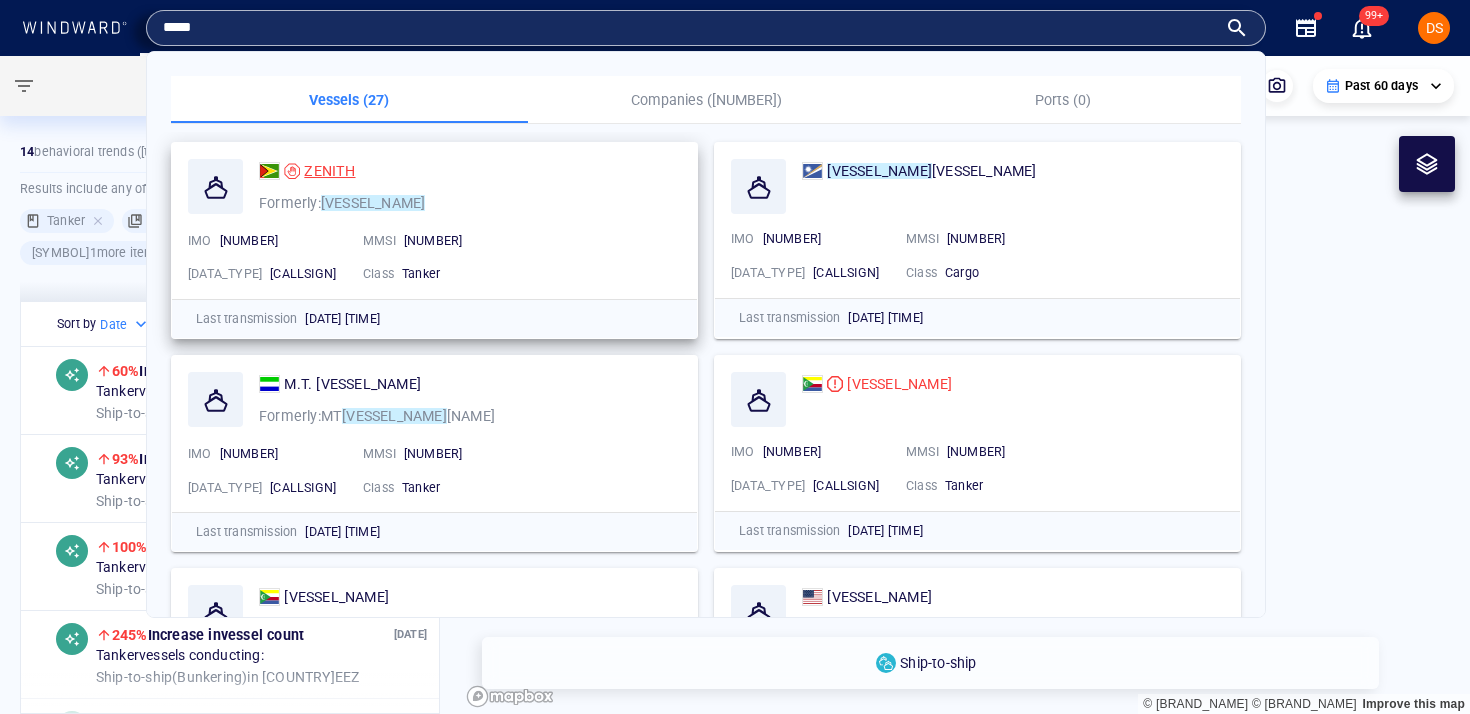 type on "*****" 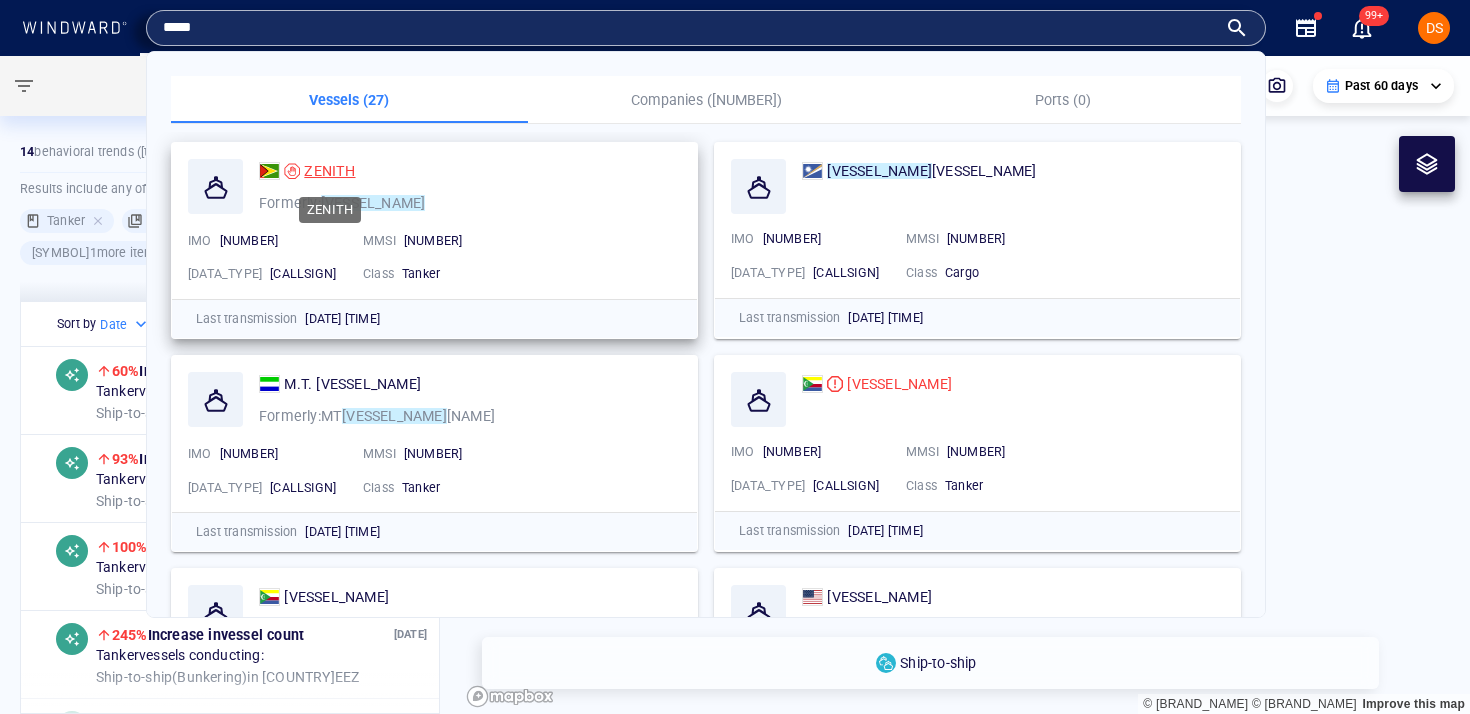 click on "ZENITH" at bounding box center [342, 171] 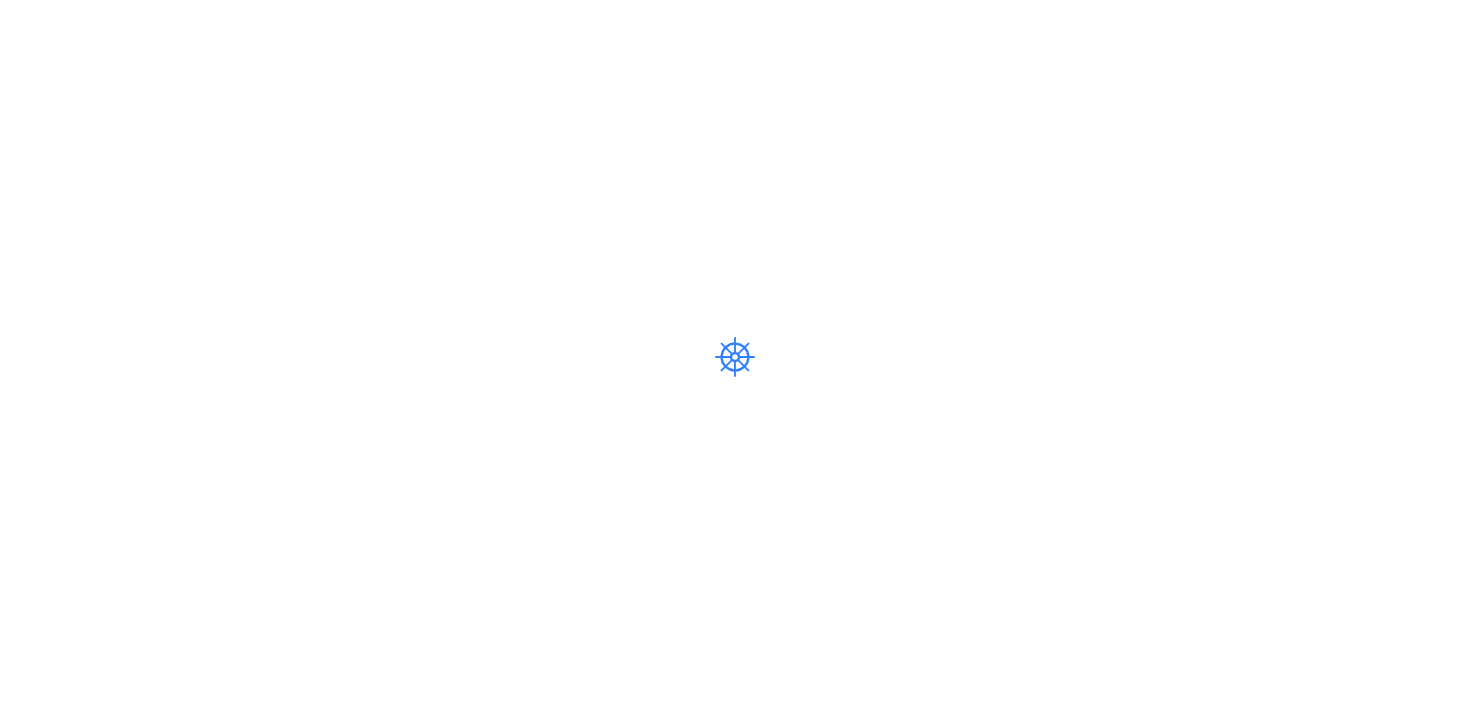 scroll, scrollTop: 0, scrollLeft: 0, axis: both 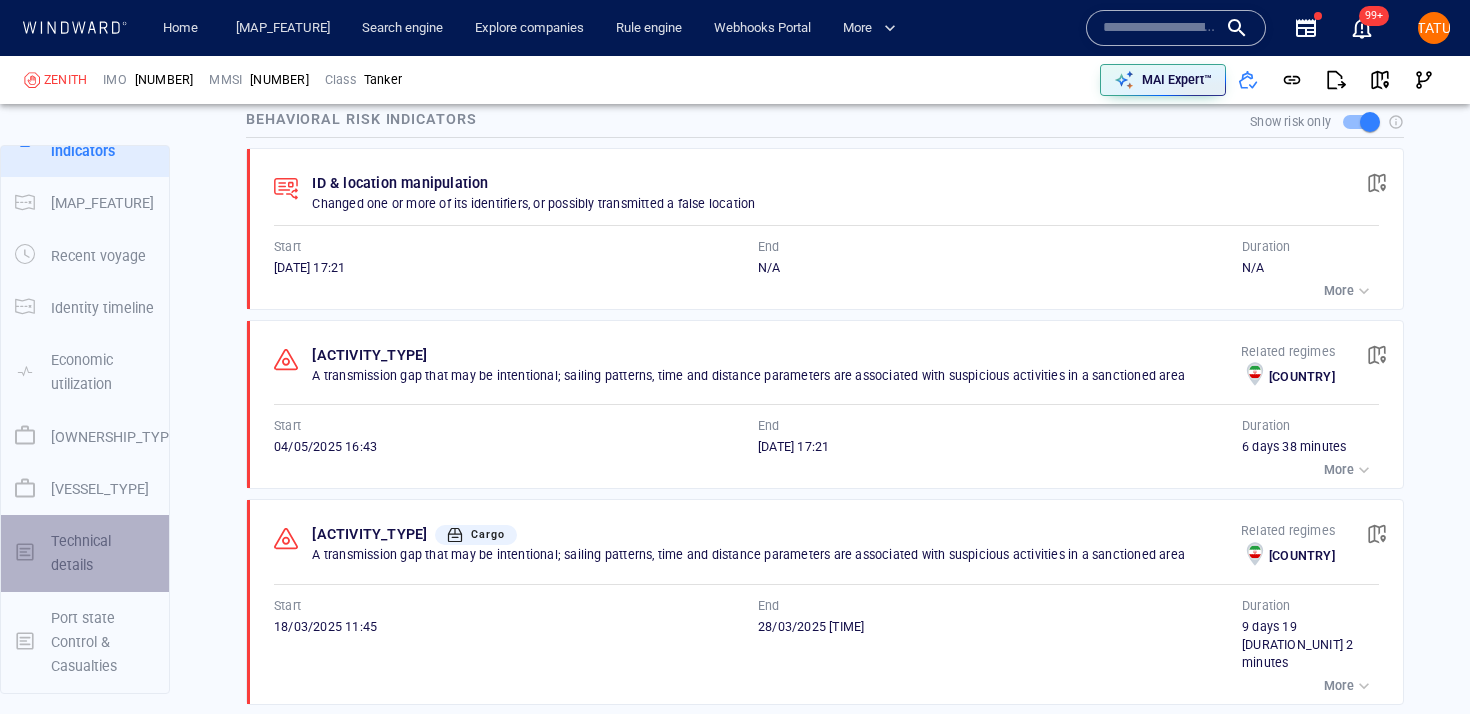 click on "Technical details" at bounding box center (103, 577) 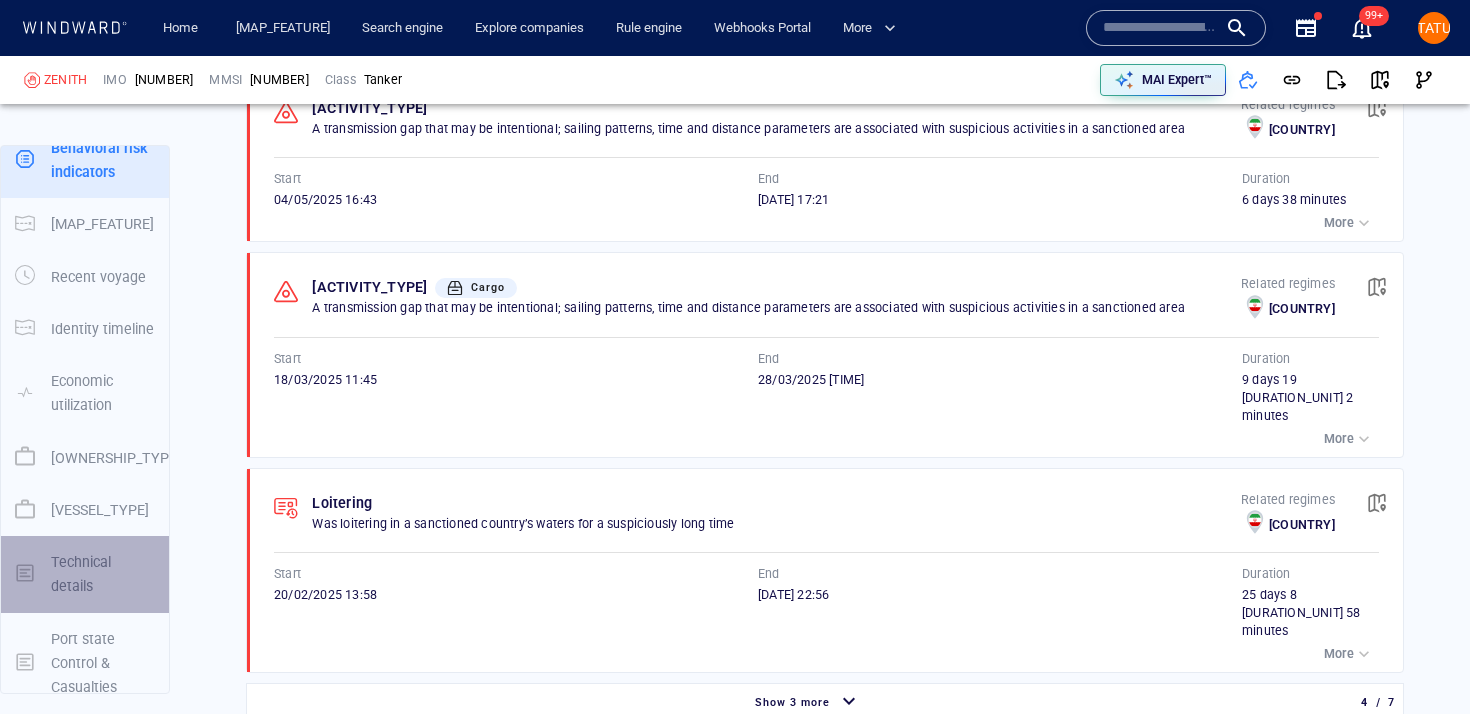 scroll, scrollTop: 0, scrollLeft: 0, axis: both 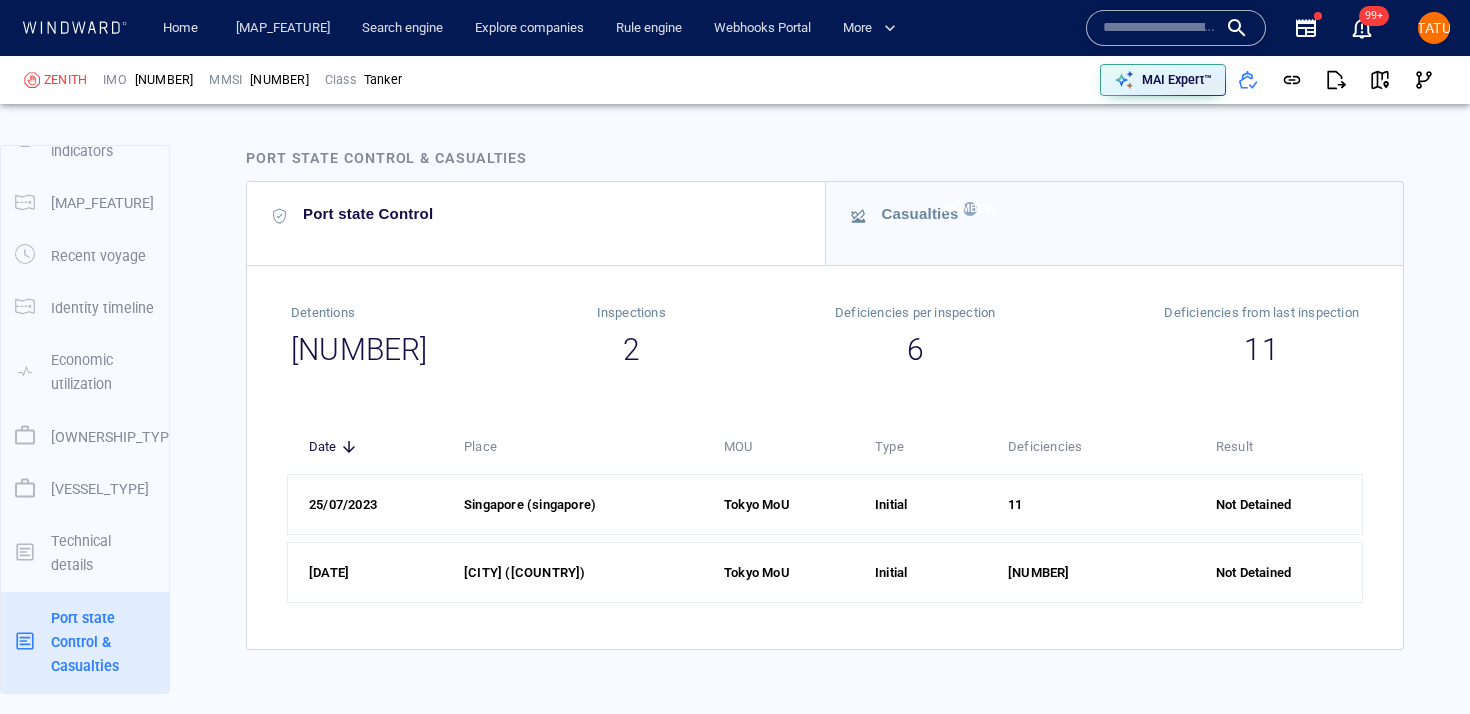 click on "More" at bounding box center [1341, 157] 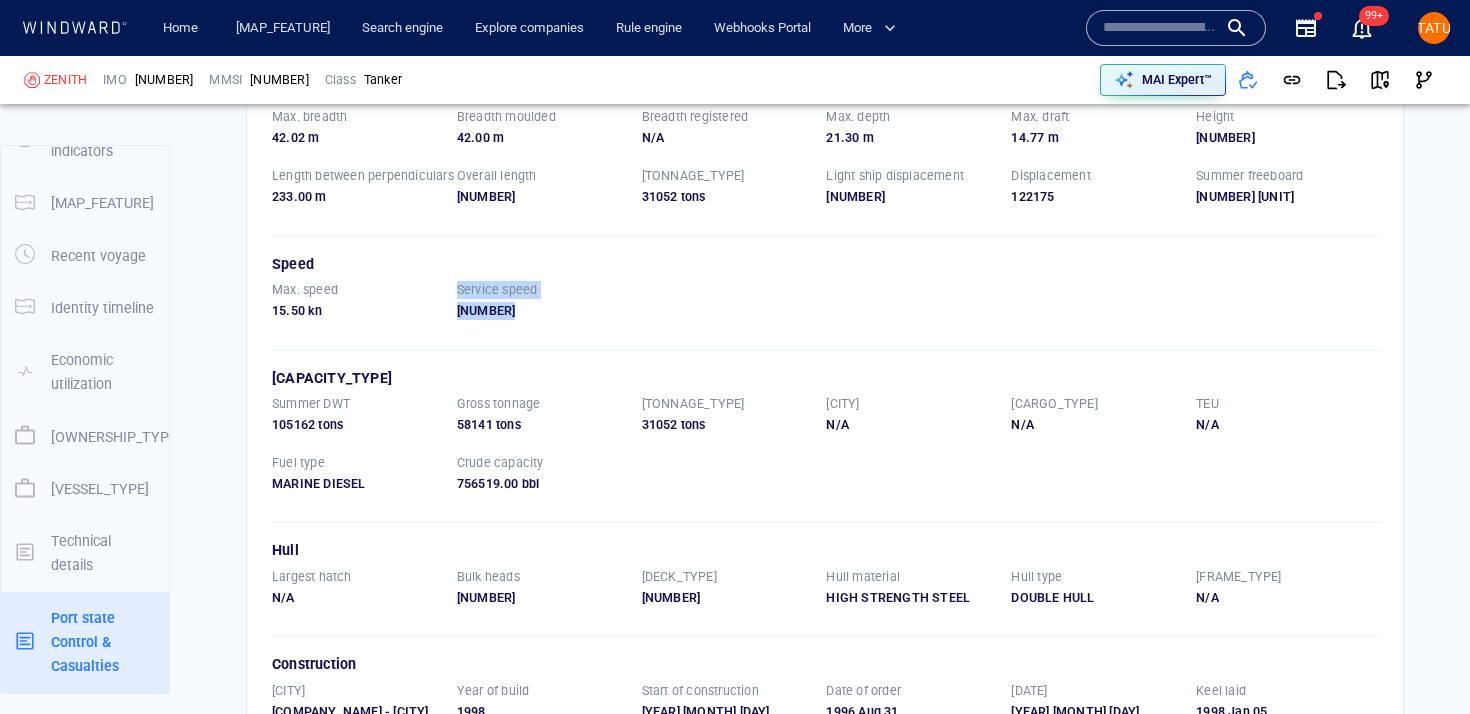 drag, startPoint x: 454, startPoint y: 495, endPoint x: 588, endPoint y: 494, distance: 134.00374 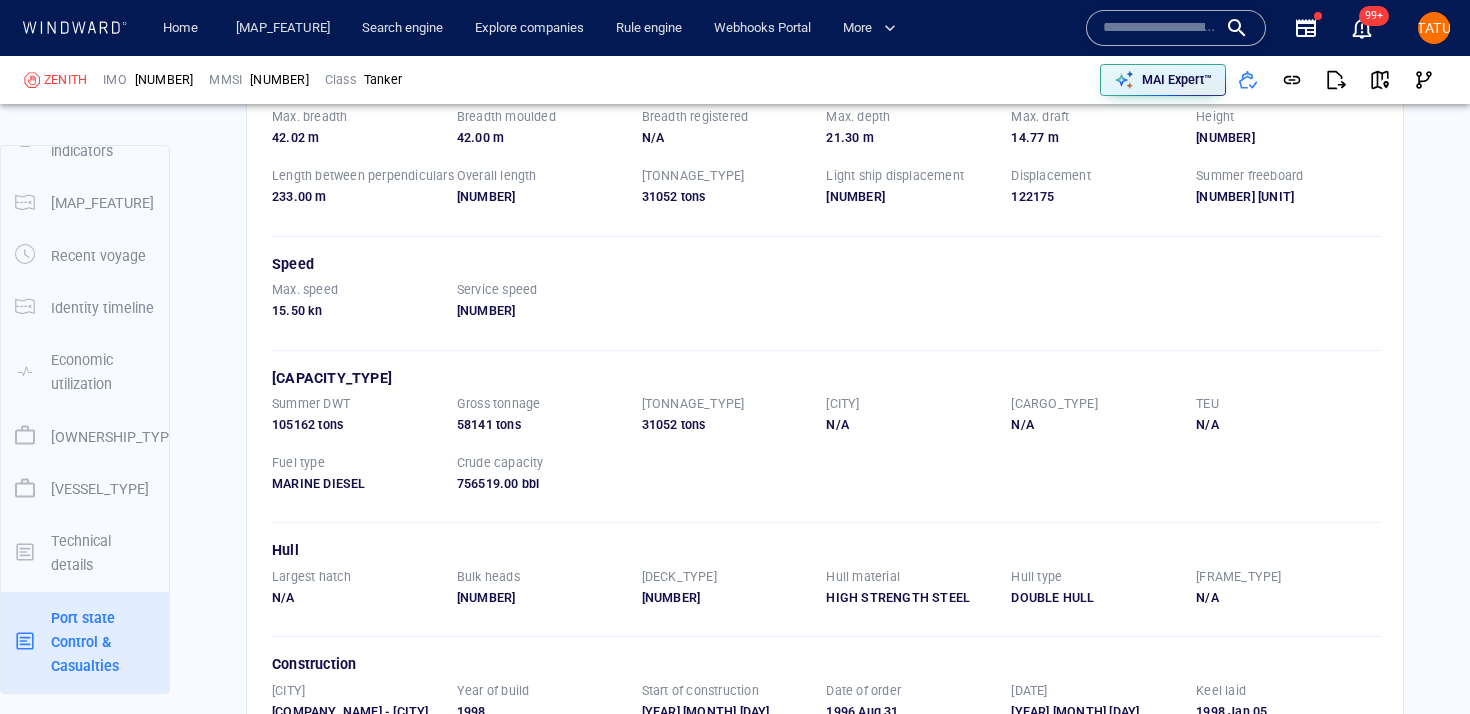 drag, startPoint x: 456, startPoint y: 476, endPoint x: 636, endPoint y: 476, distance: 180 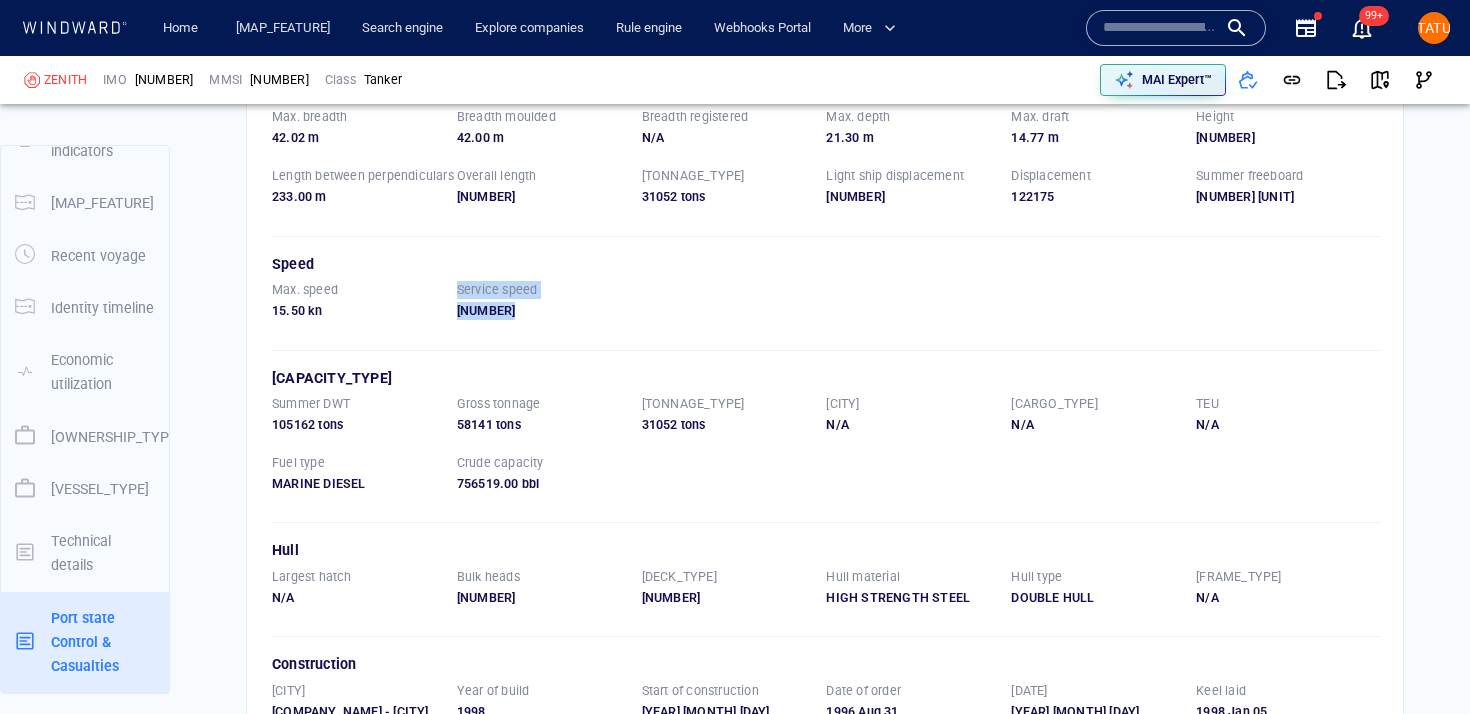 drag, startPoint x: 442, startPoint y: 484, endPoint x: 574, endPoint y: 484, distance: 132 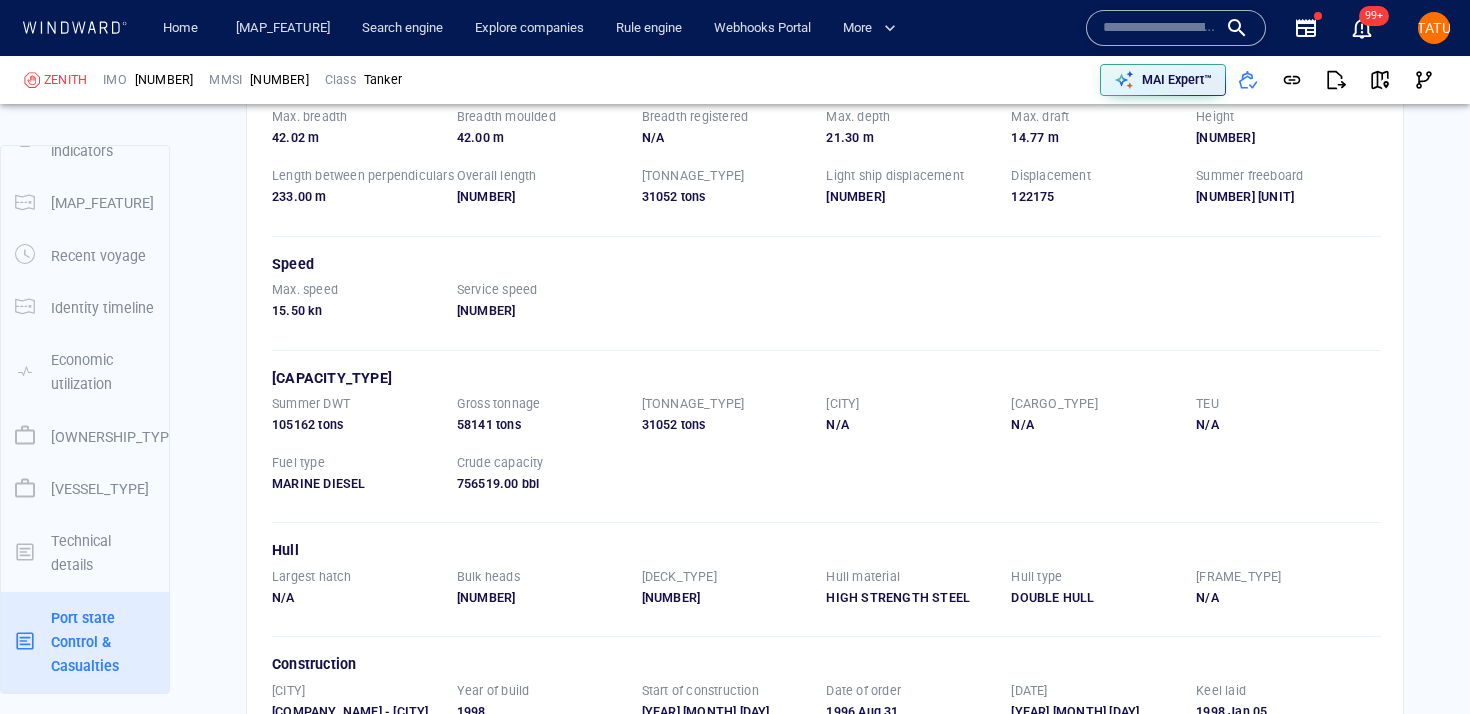 click at bounding box center (1160, 28) 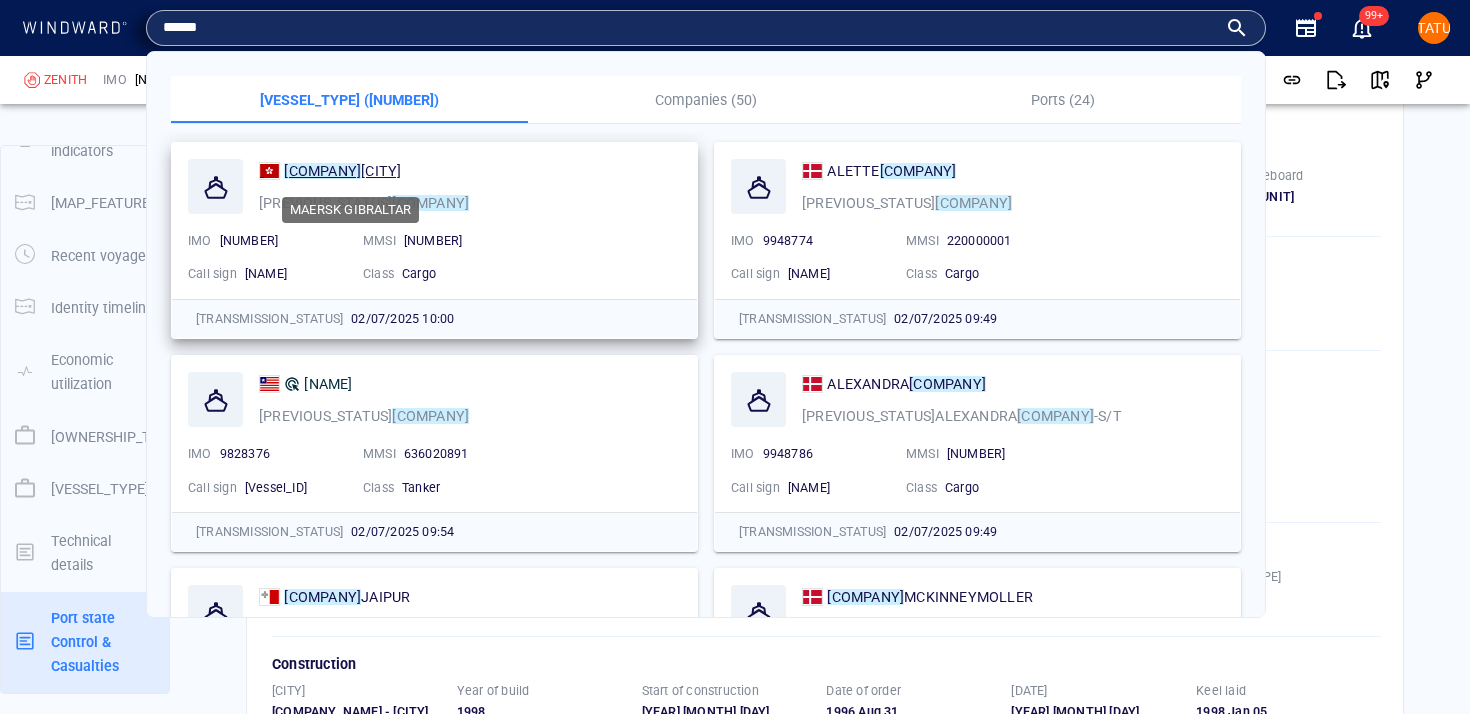 type on "******" 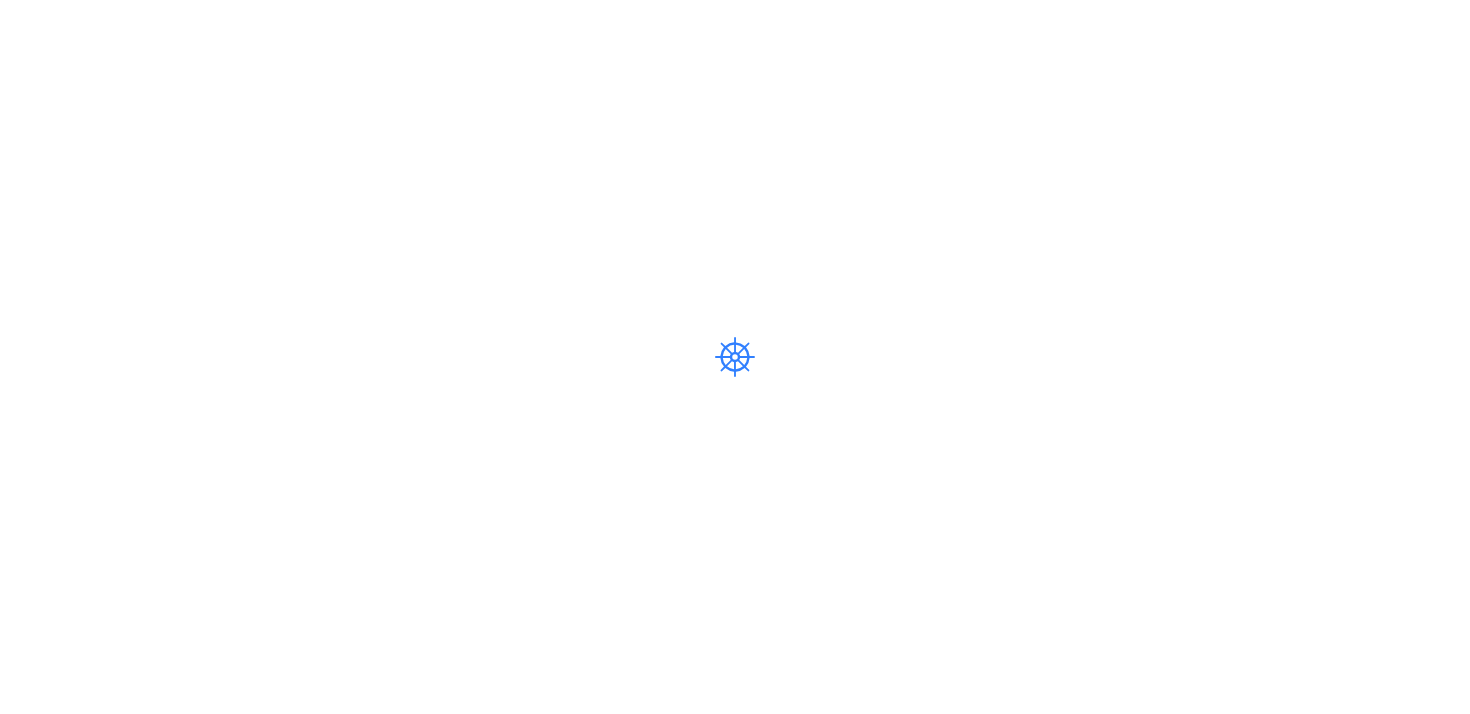 scroll, scrollTop: 0, scrollLeft: 0, axis: both 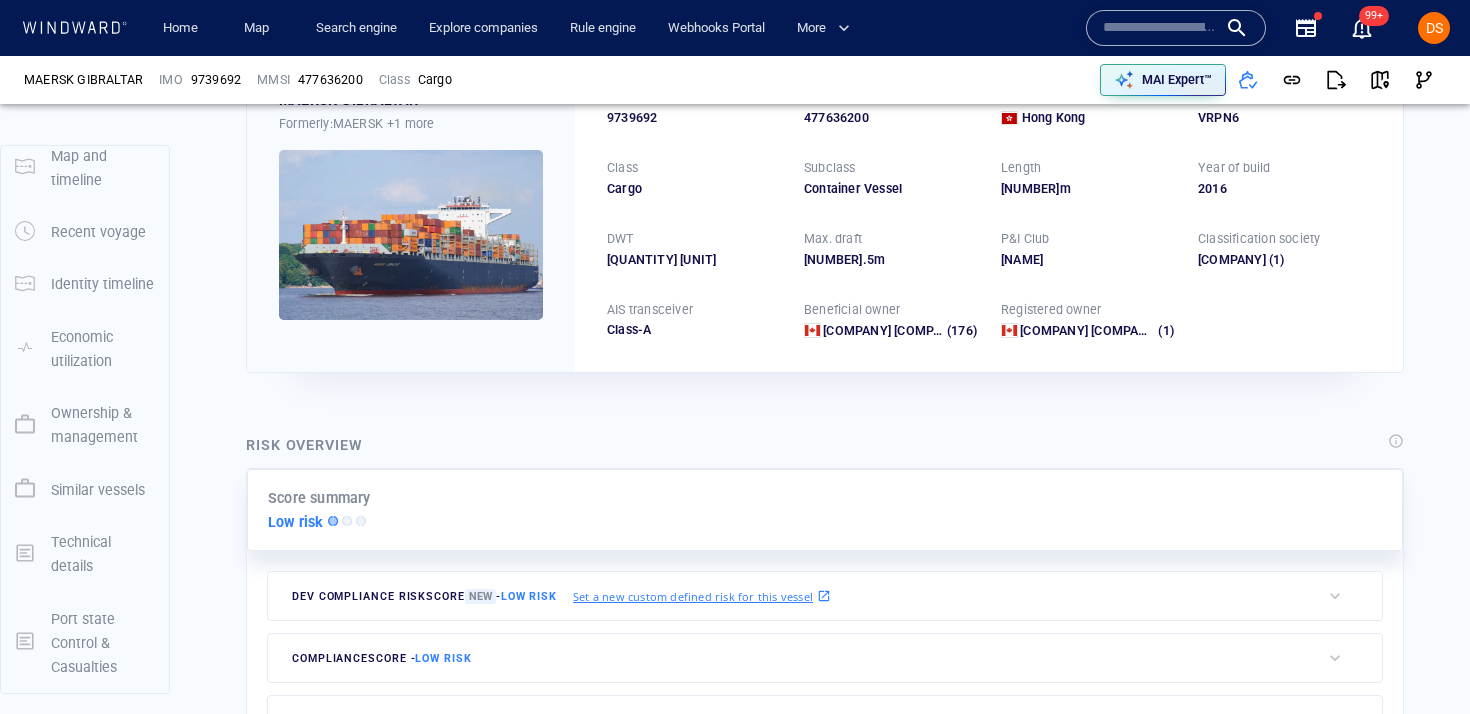 click on "Technical details" at bounding box center [103, 554] 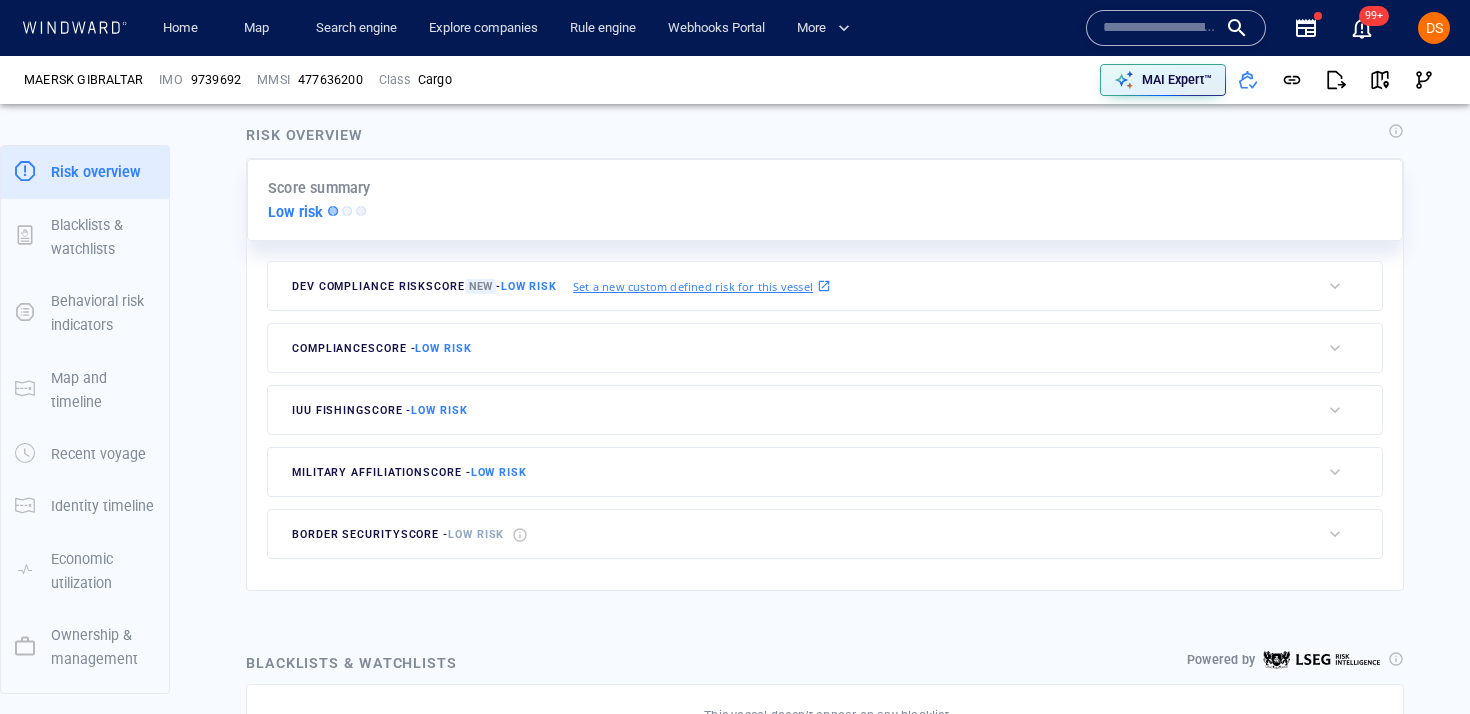 scroll, scrollTop: 0, scrollLeft: 0, axis: both 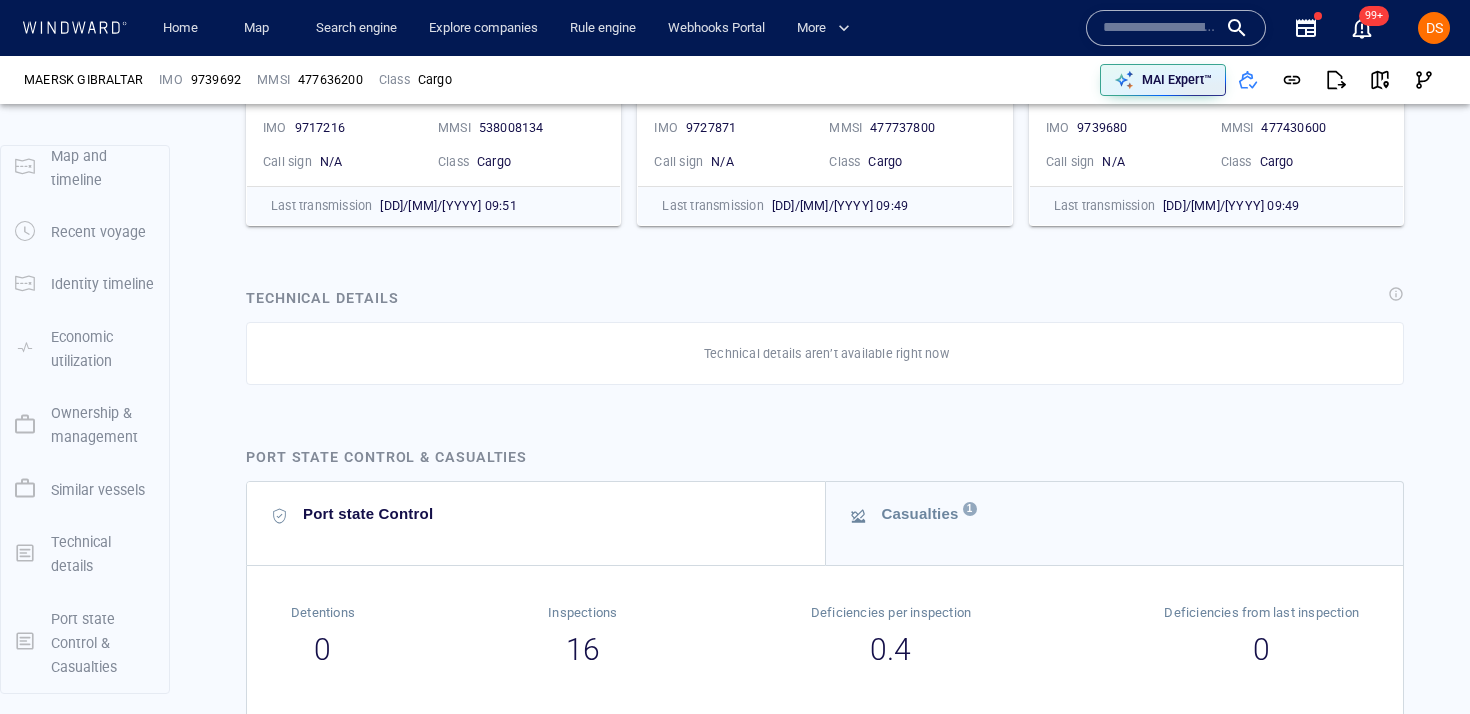 click on "Technical details aren’t available right now" at bounding box center (826, 354) 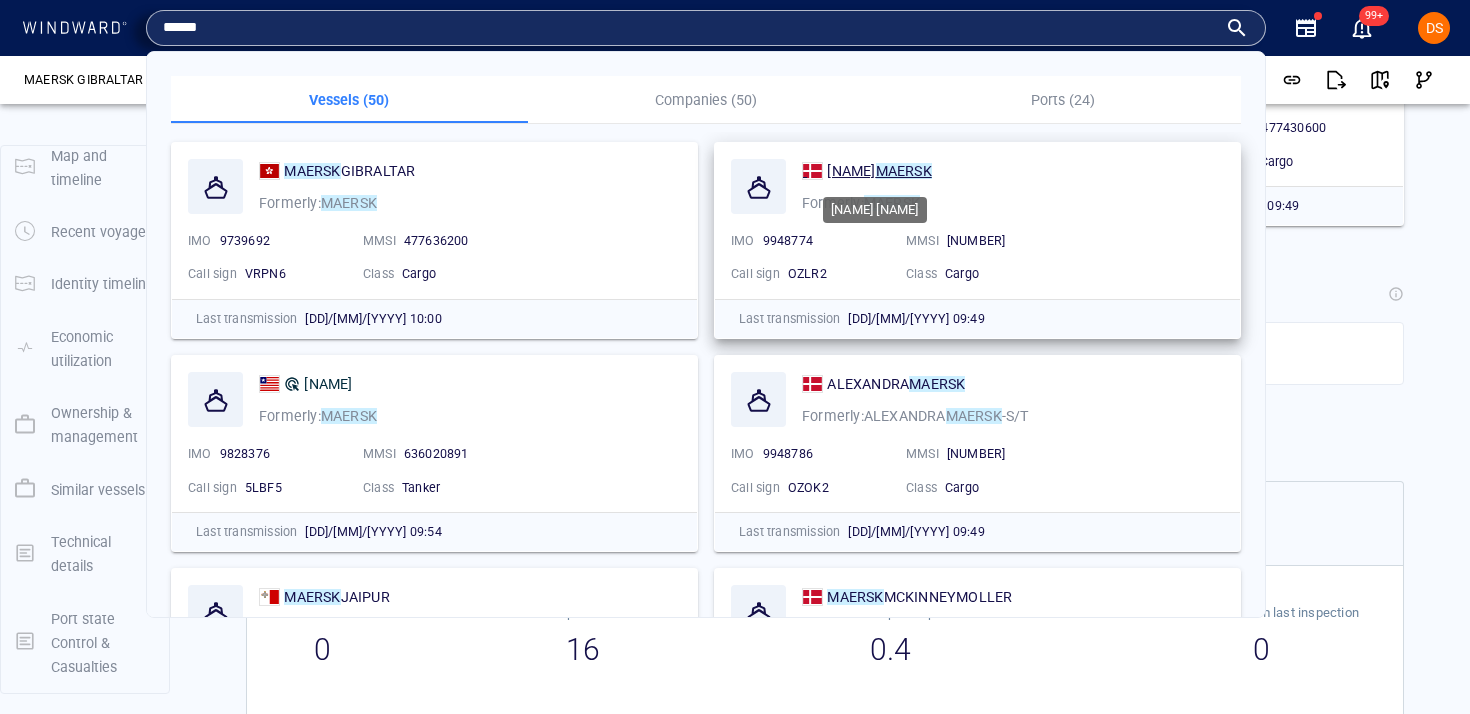type on "******" 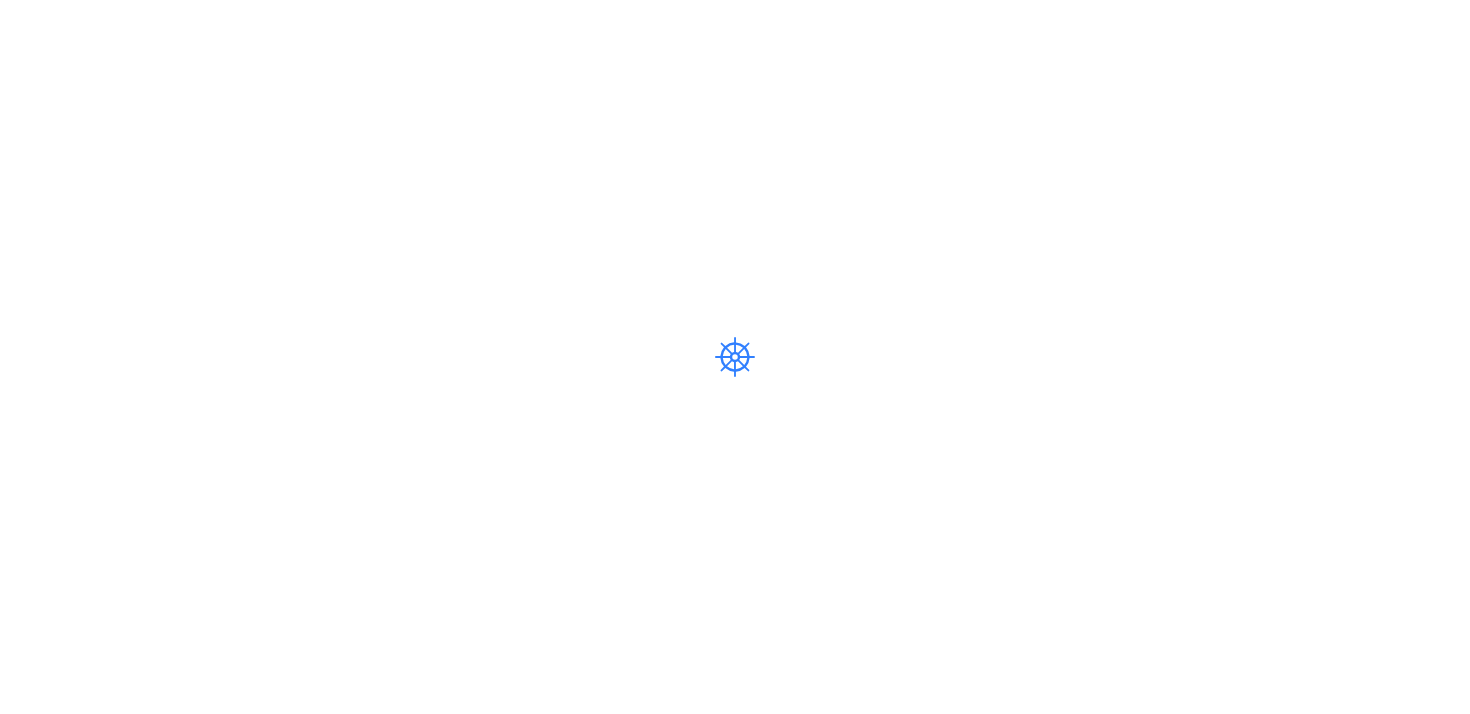 scroll, scrollTop: 0, scrollLeft: 0, axis: both 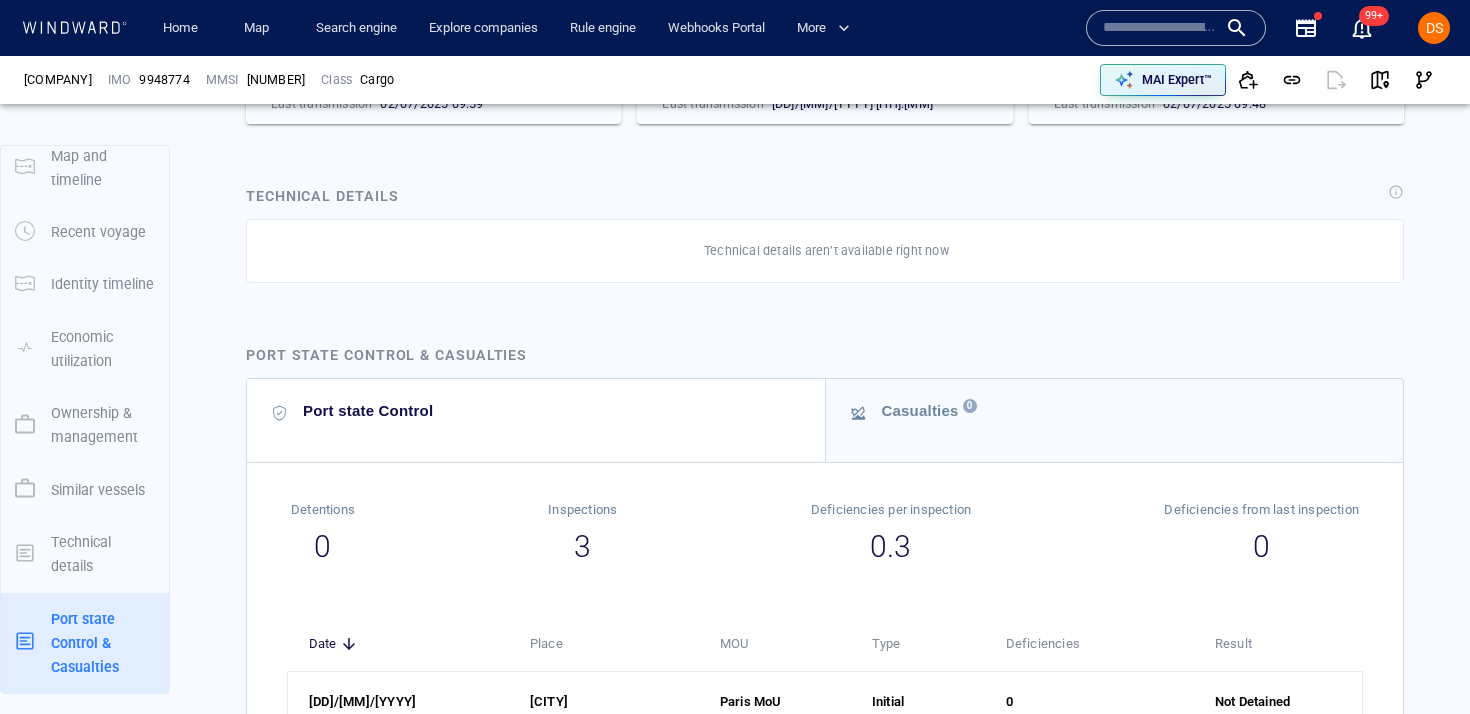 click on "Technical details aren’t available right now" at bounding box center [826, 251] 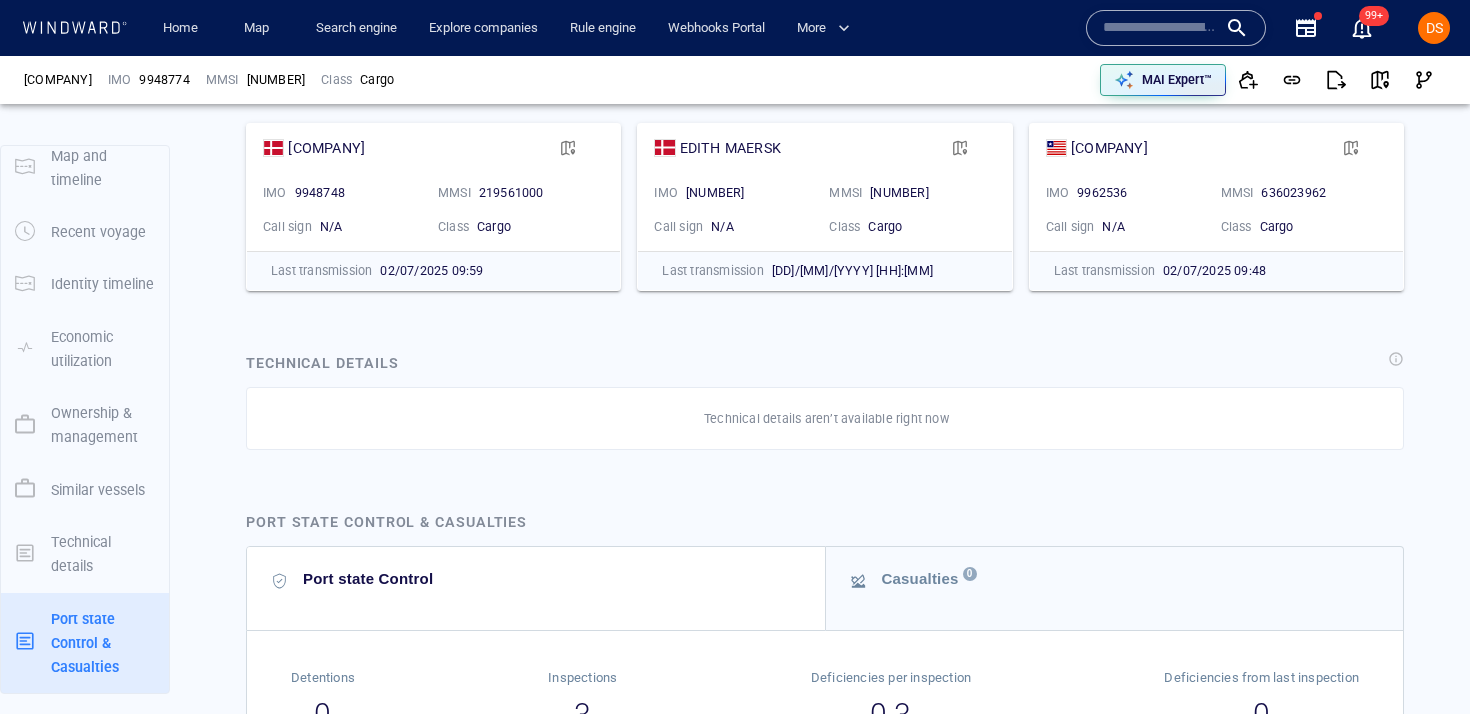 click at bounding box center [1160, 28] 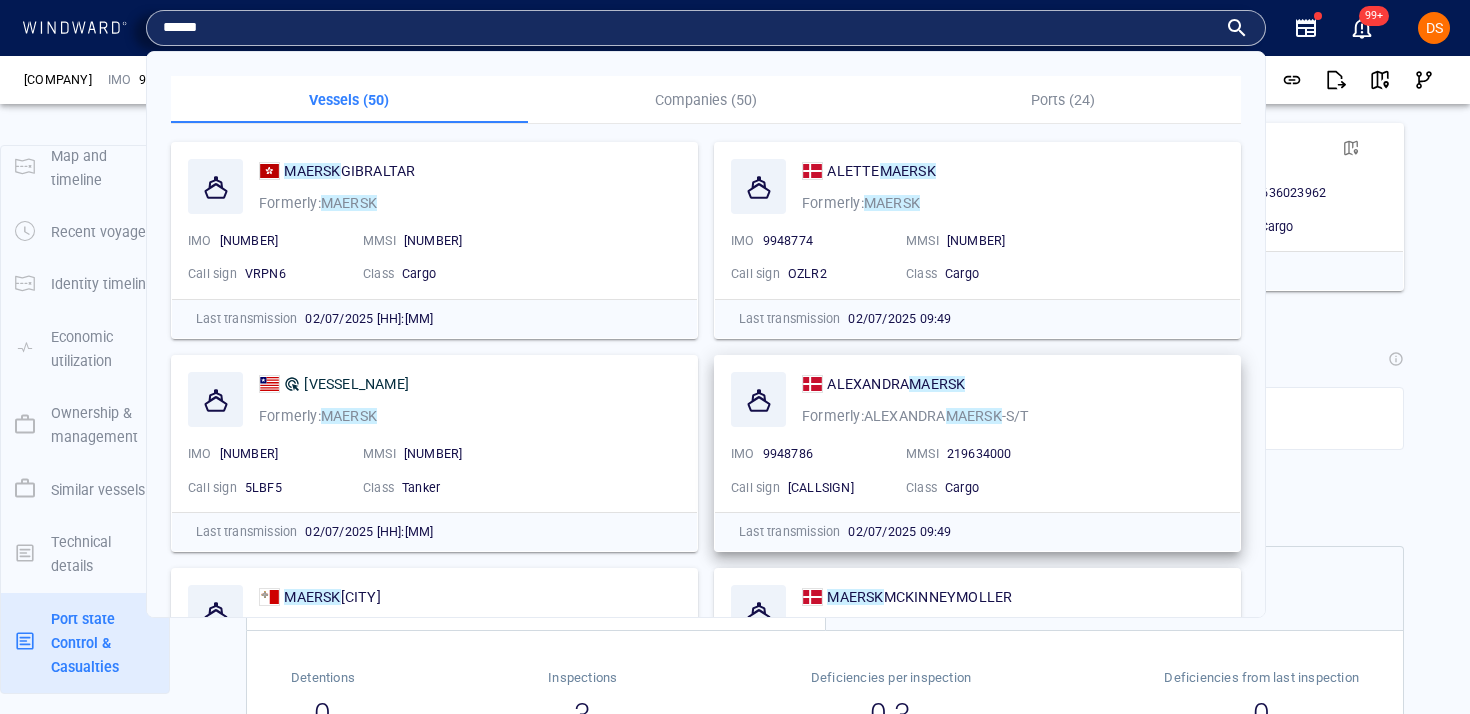 scroll, scrollTop: 163, scrollLeft: 0, axis: vertical 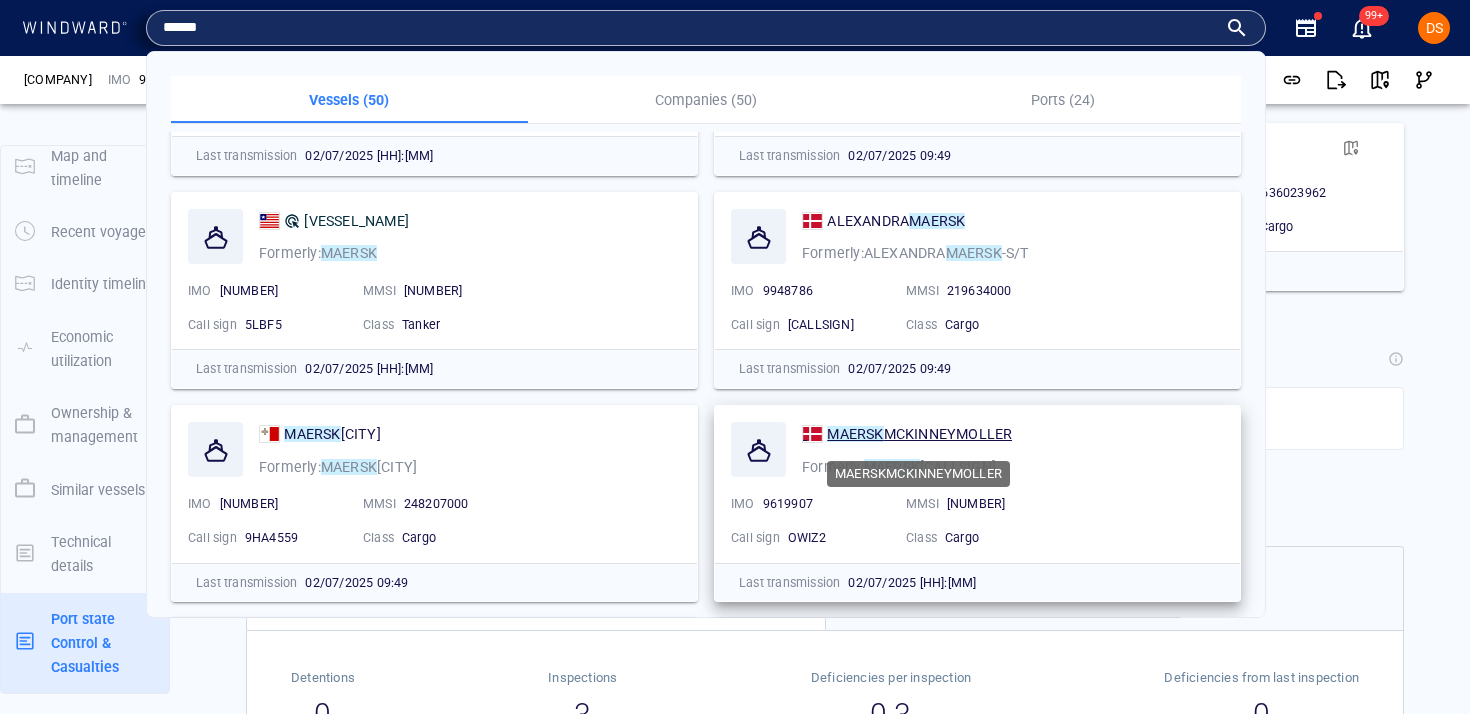 type on "******" 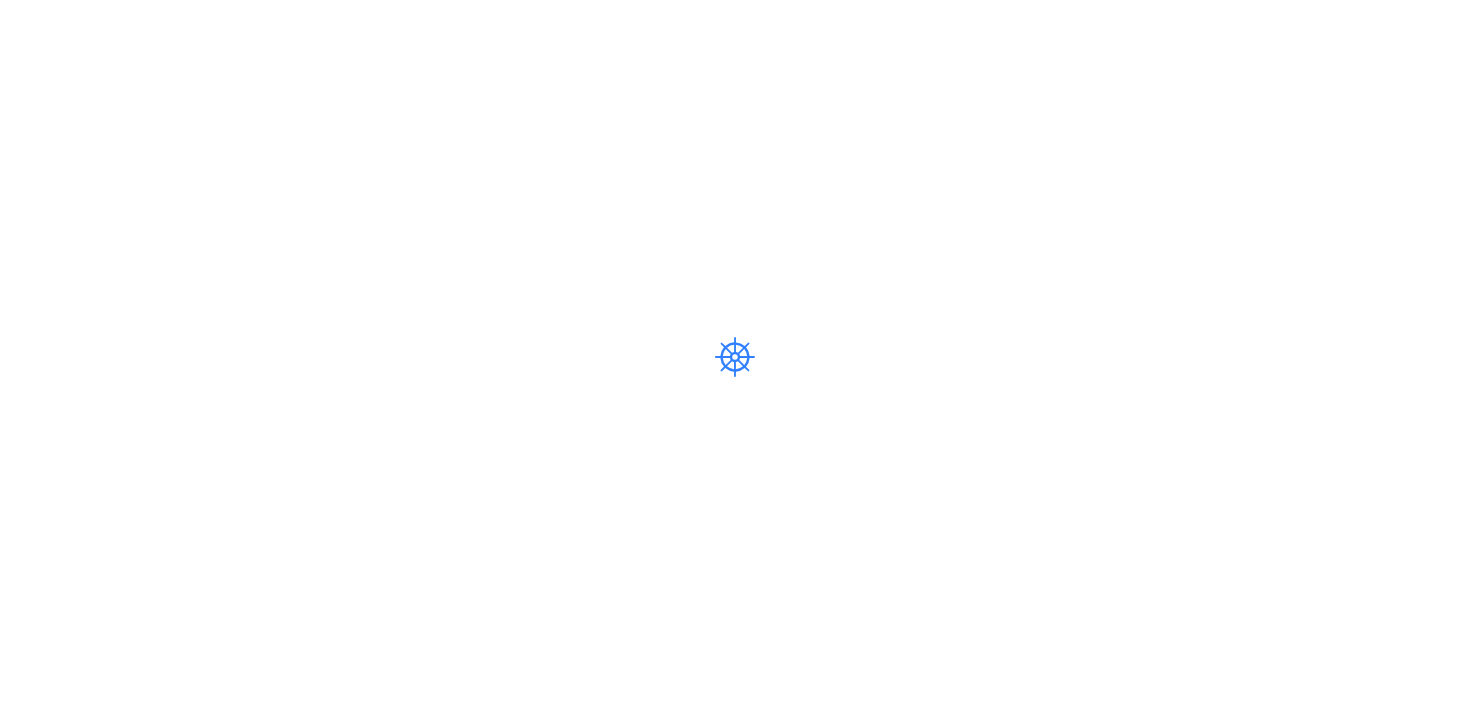 scroll, scrollTop: 0, scrollLeft: 0, axis: both 